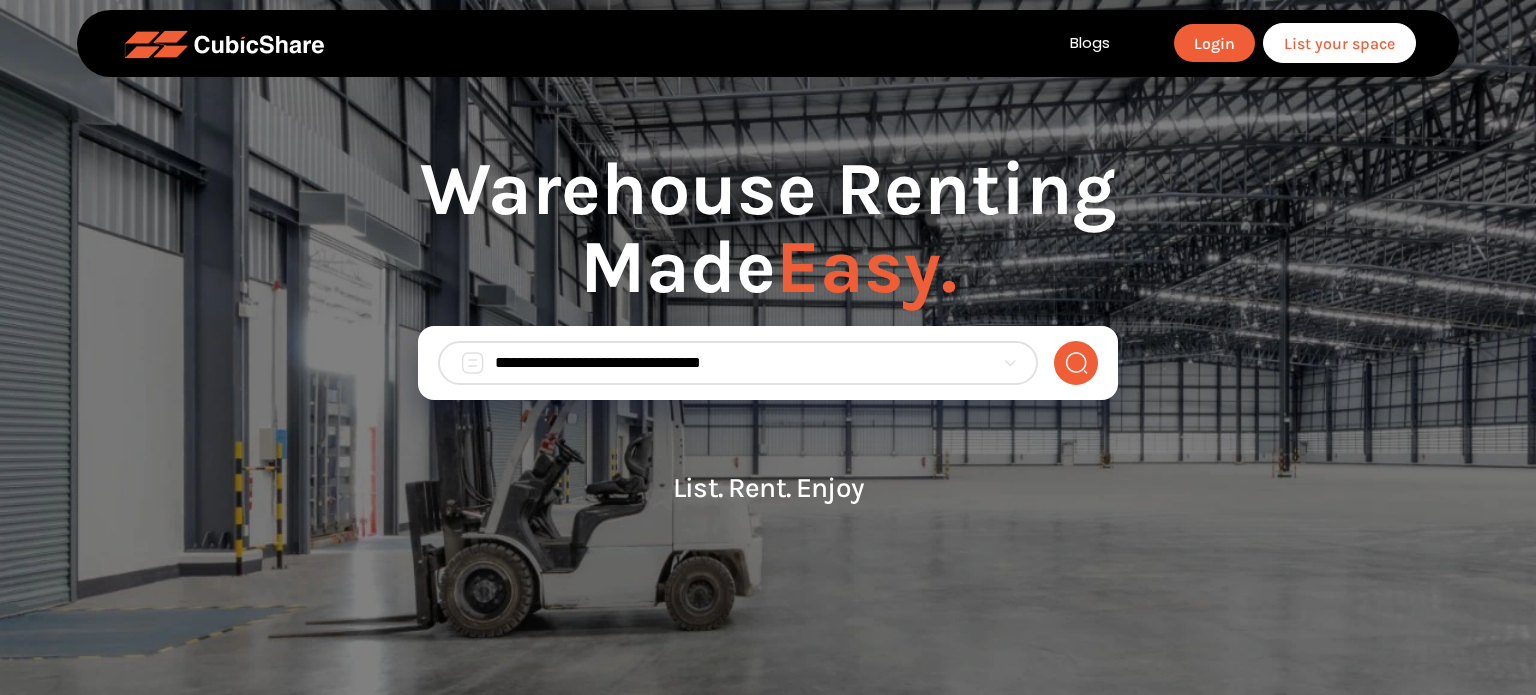 scroll, scrollTop: 0, scrollLeft: 0, axis: both 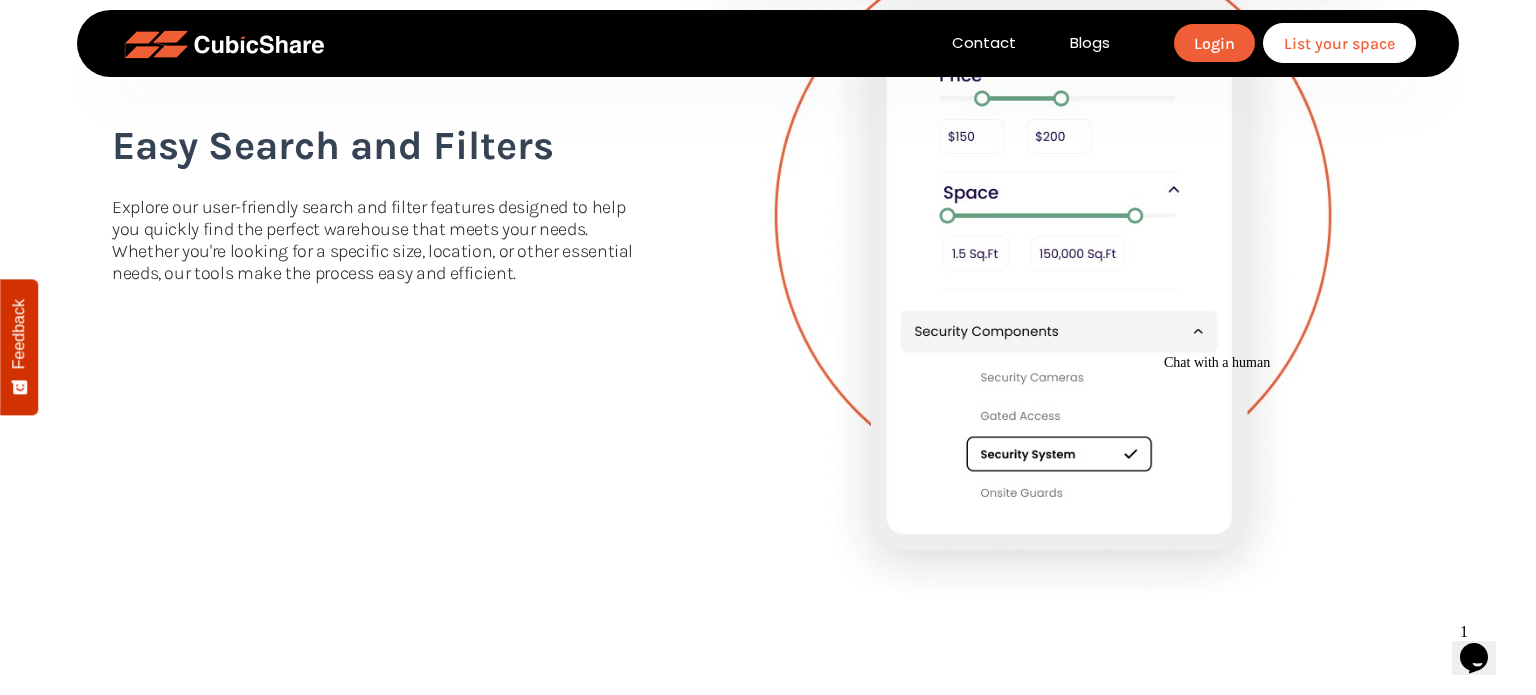 click on "Why  CubicShare ?
Easy
CubicShare provides an easy and user-friendly warehouse renting system.
Support
With CubicShare, you get the customer support you wish for through every single step of your listing or renting process.
Flexible
Whether you need short or long-term warehouse, our flexible system ensures you get the warehouse that suits your needs." at bounding box center [768, -738] 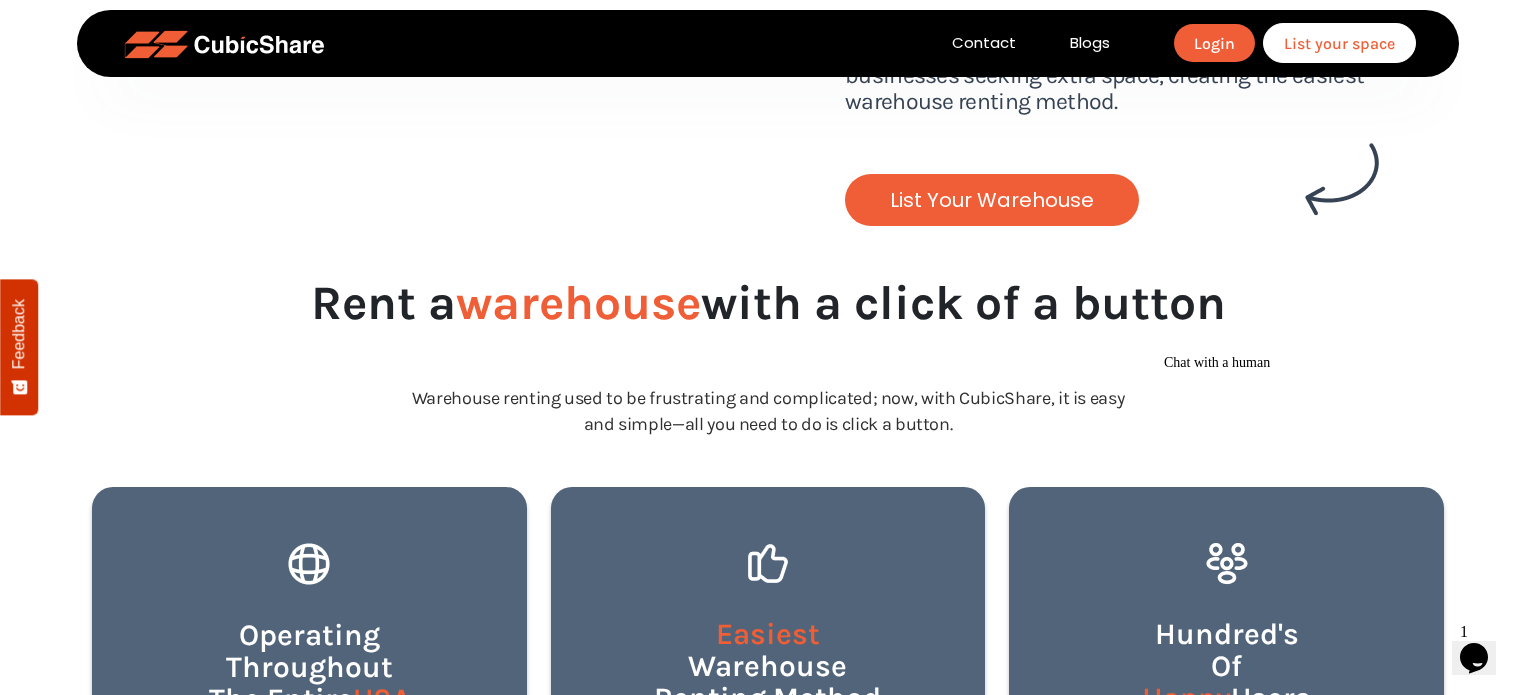 scroll, scrollTop: 0, scrollLeft: 0, axis: both 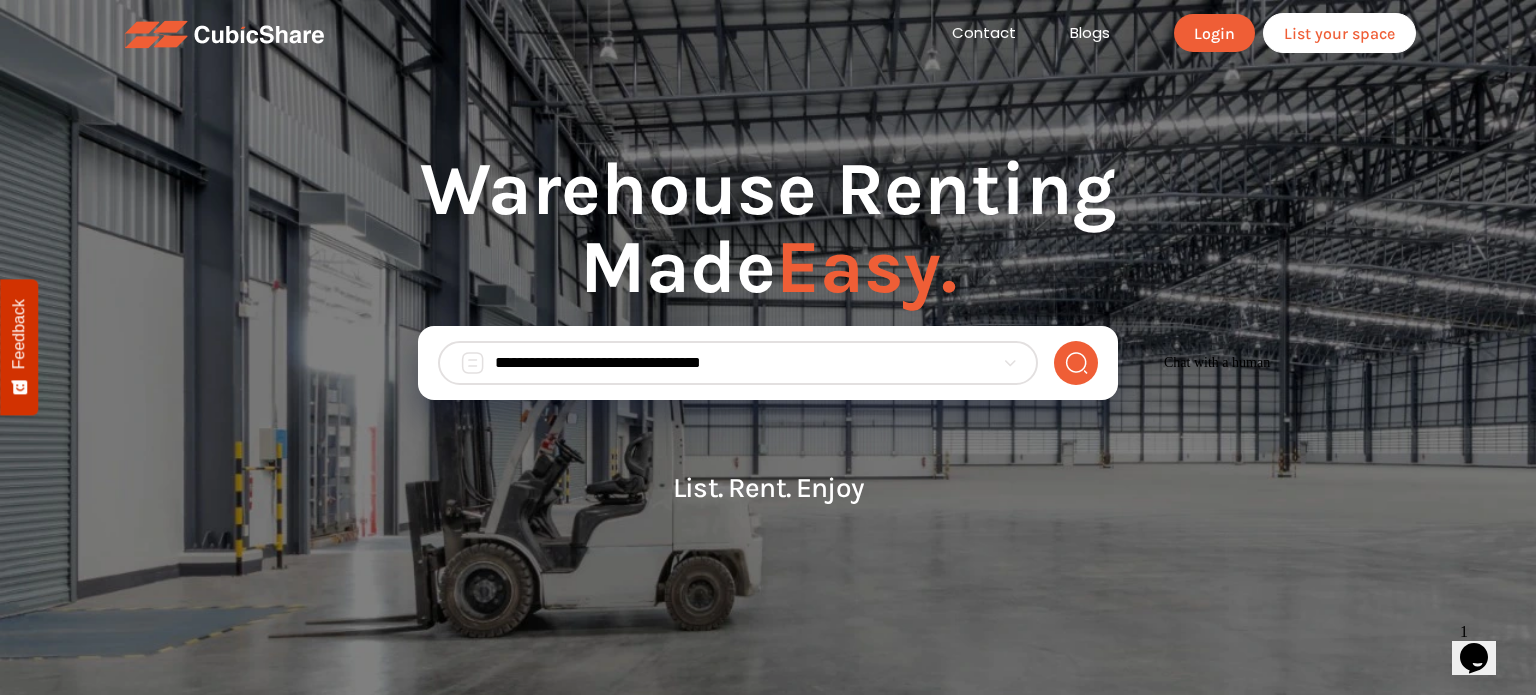 click at bounding box center (744, 363) 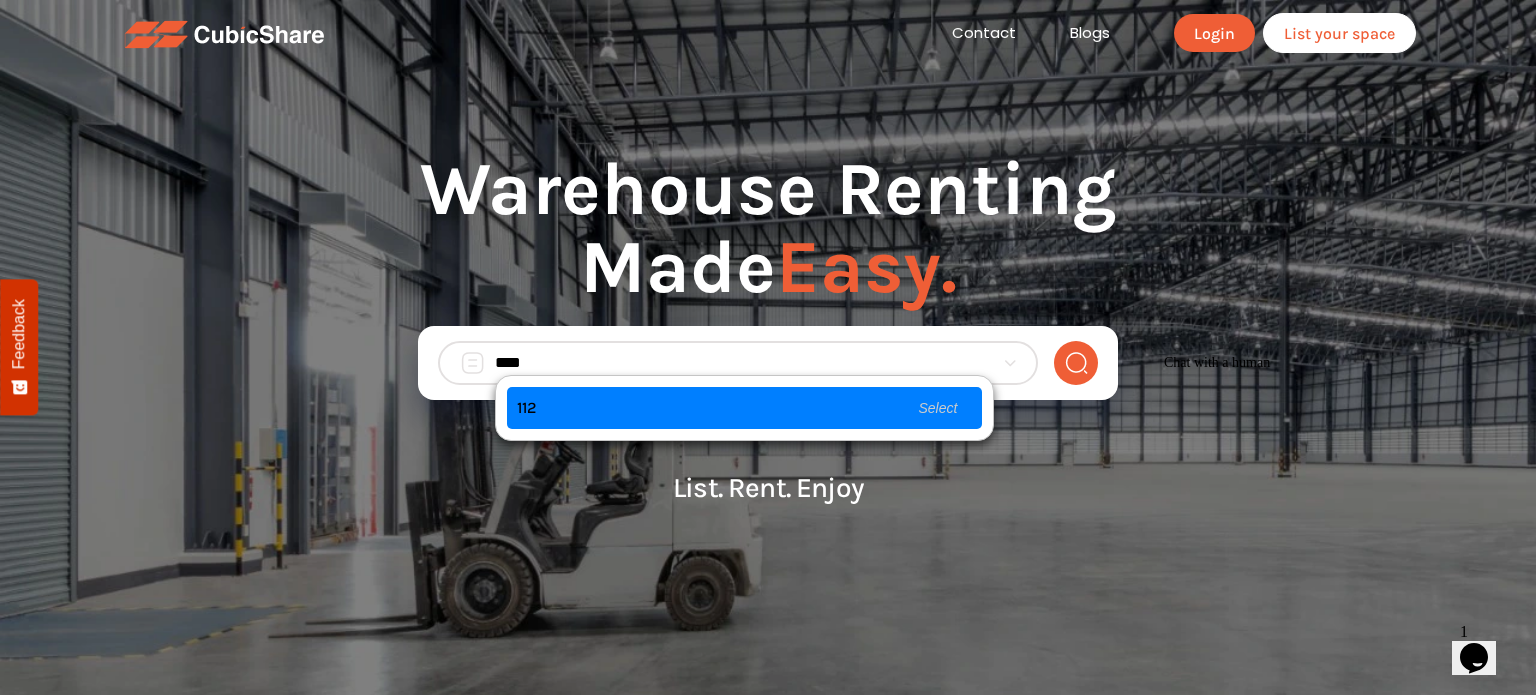 type on "*****" 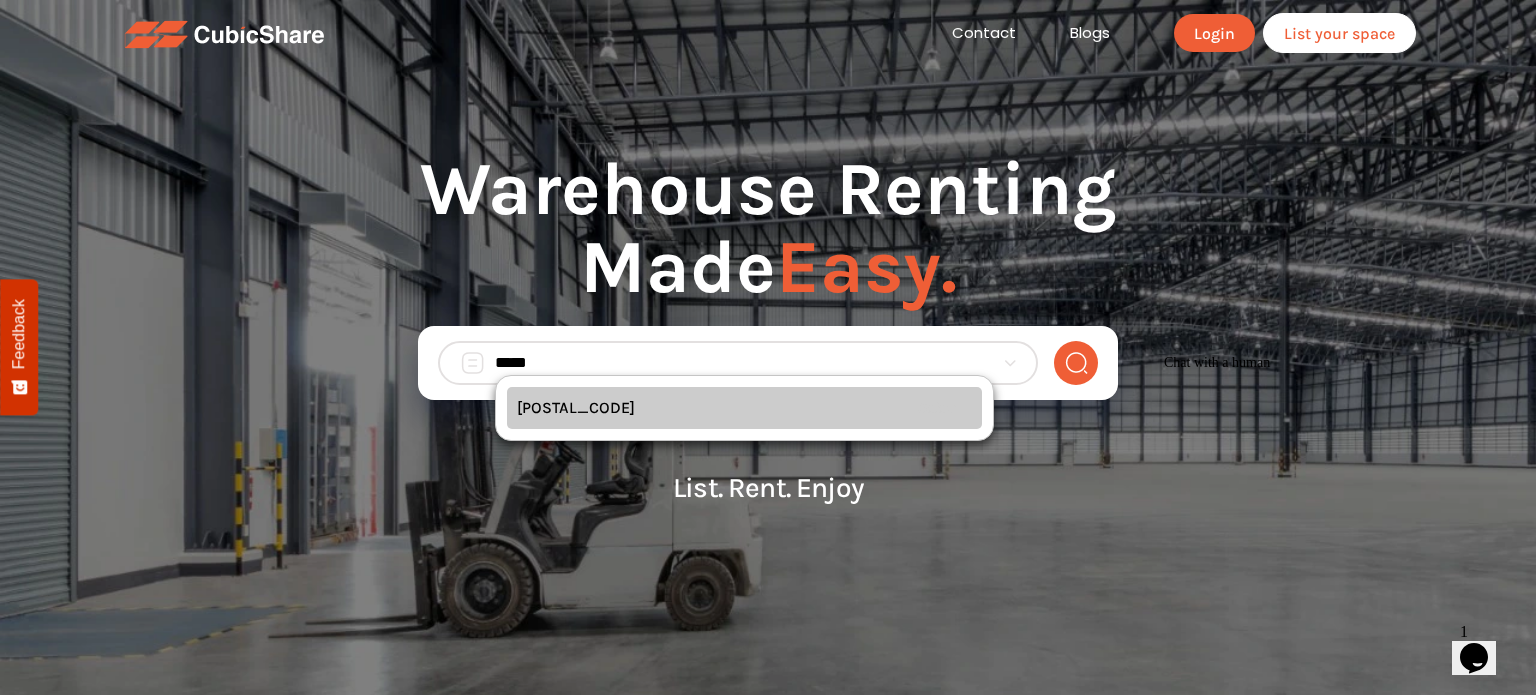 click on "11205 Select" at bounding box center (745, 408) 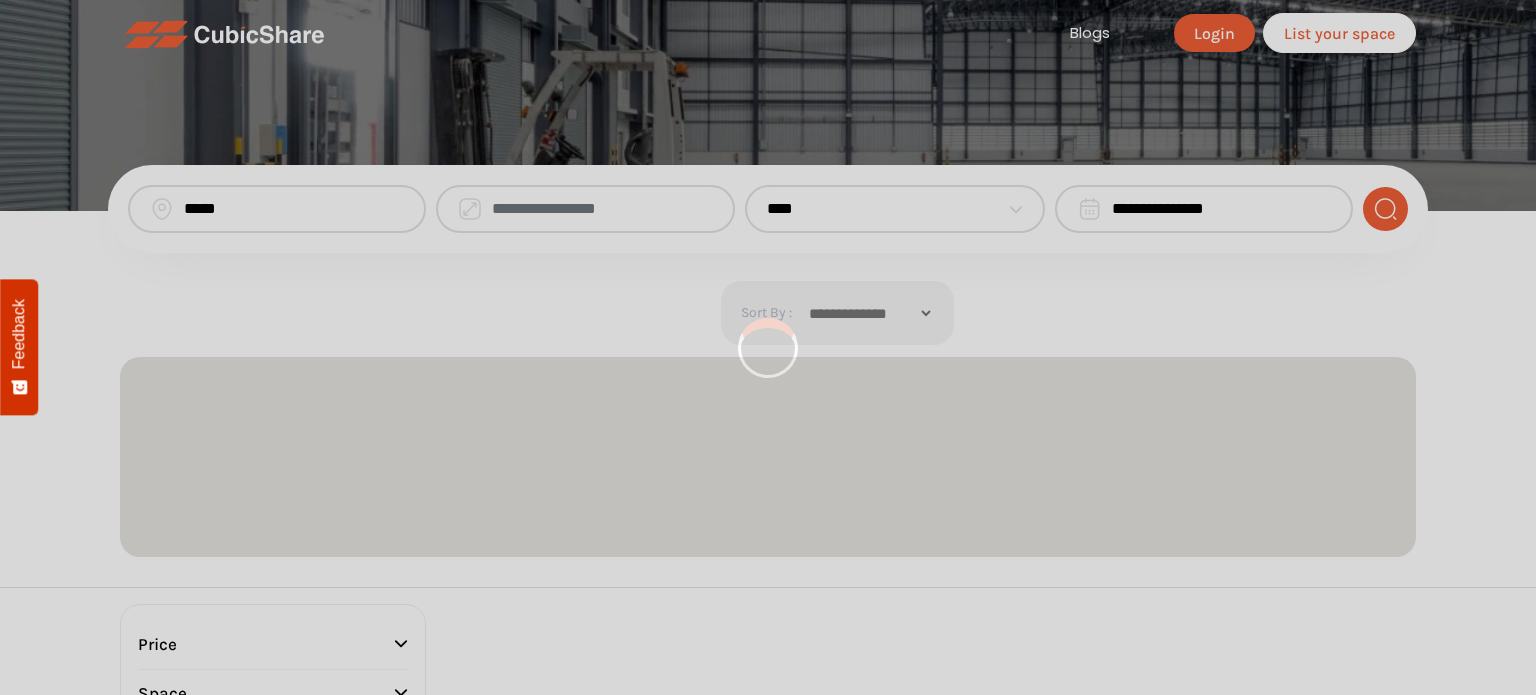 scroll, scrollTop: 0, scrollLeft: 0, axis: both 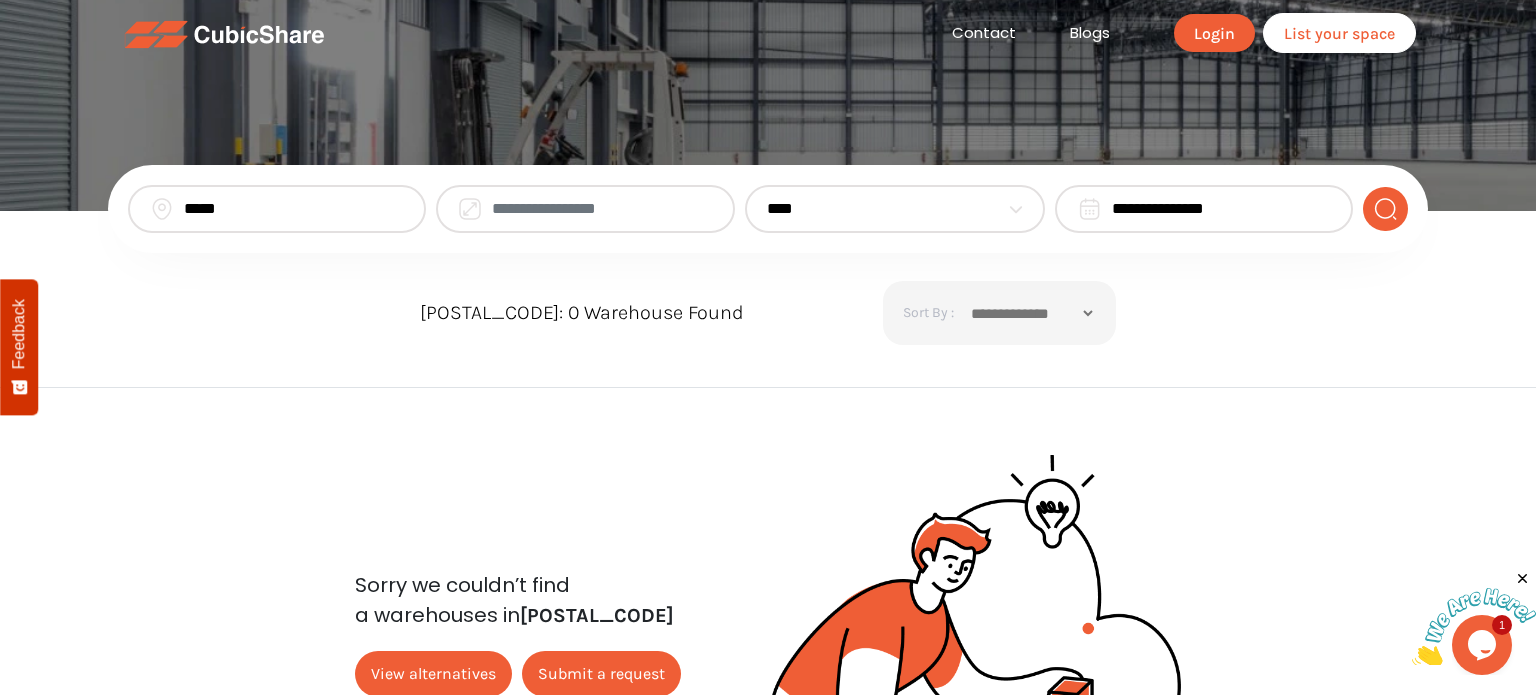 click at bounding box center [602, 209] 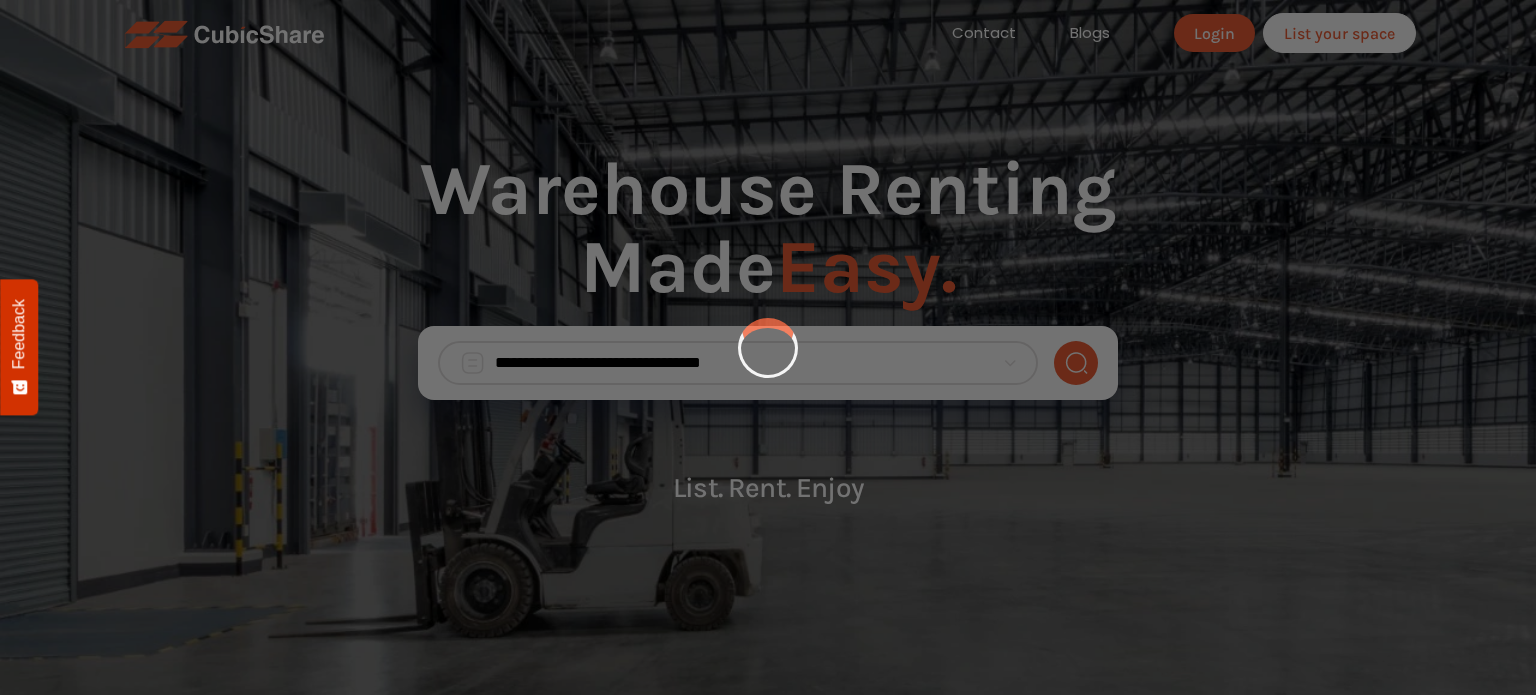 scroll, scrollTop: 0, scrollLeft: 0, axis: both 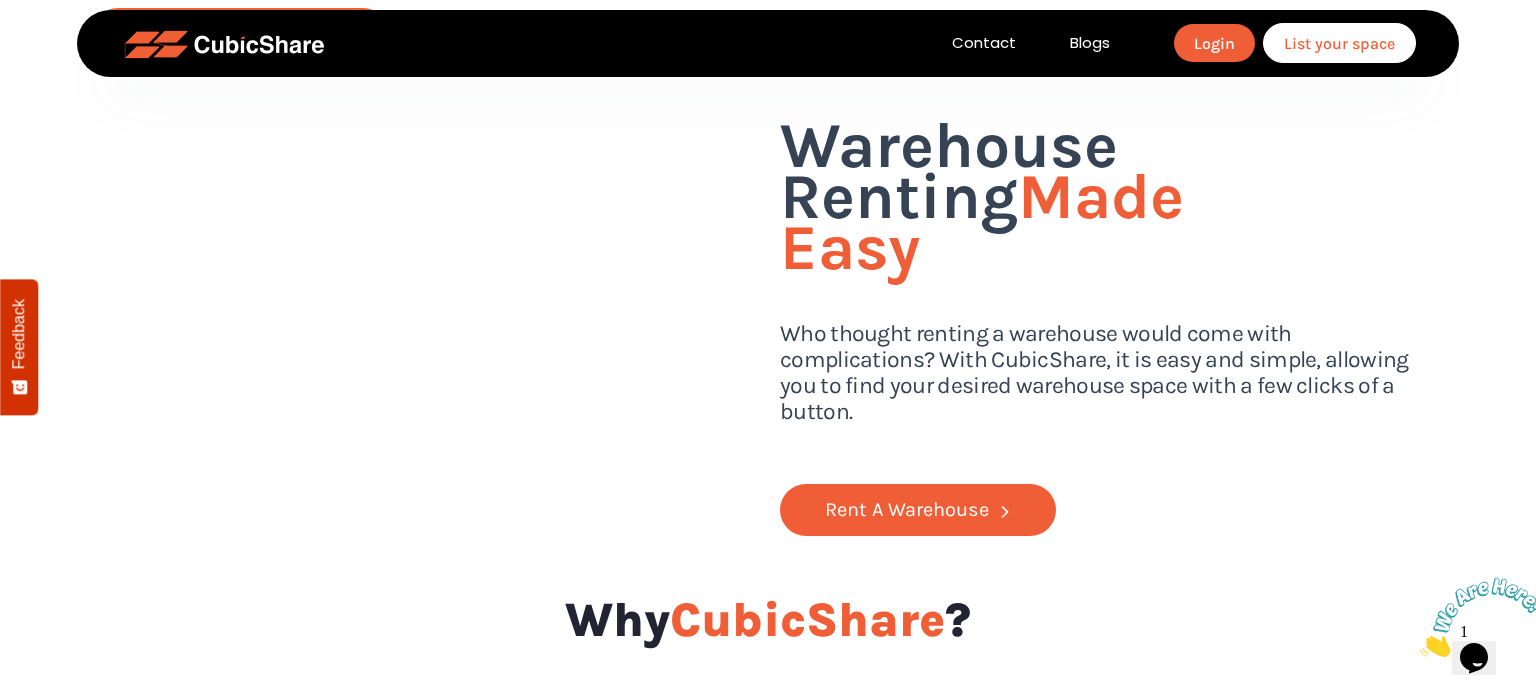 click at bounding box center (1482, 617) 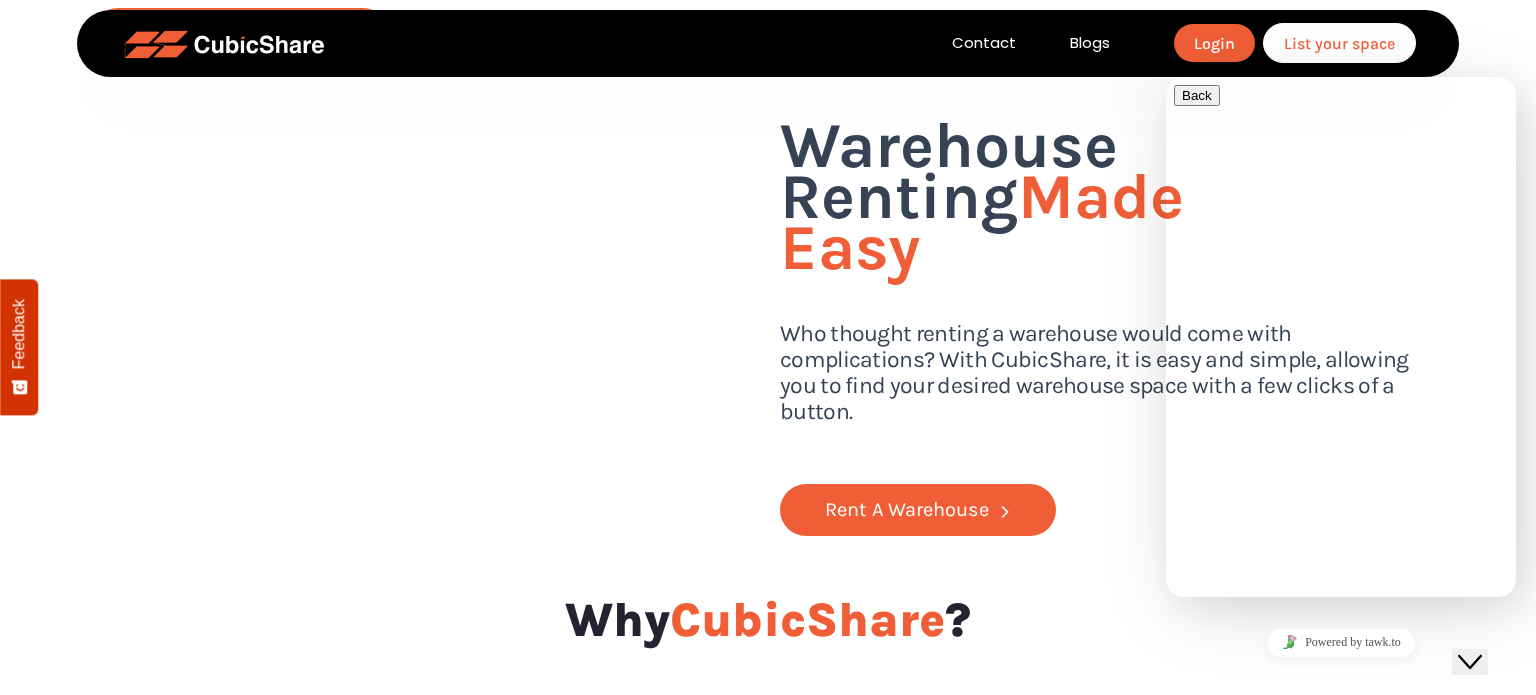 click on "Warehouse   Renting  Made   Easy
Who thought renting a warehouse would come with complications? With CubicShare, it is easy and simple, allowing you to find your desired warehouse space with a few clicks of a button.
Rent A Warehouse" at bounding box center (768, 298) 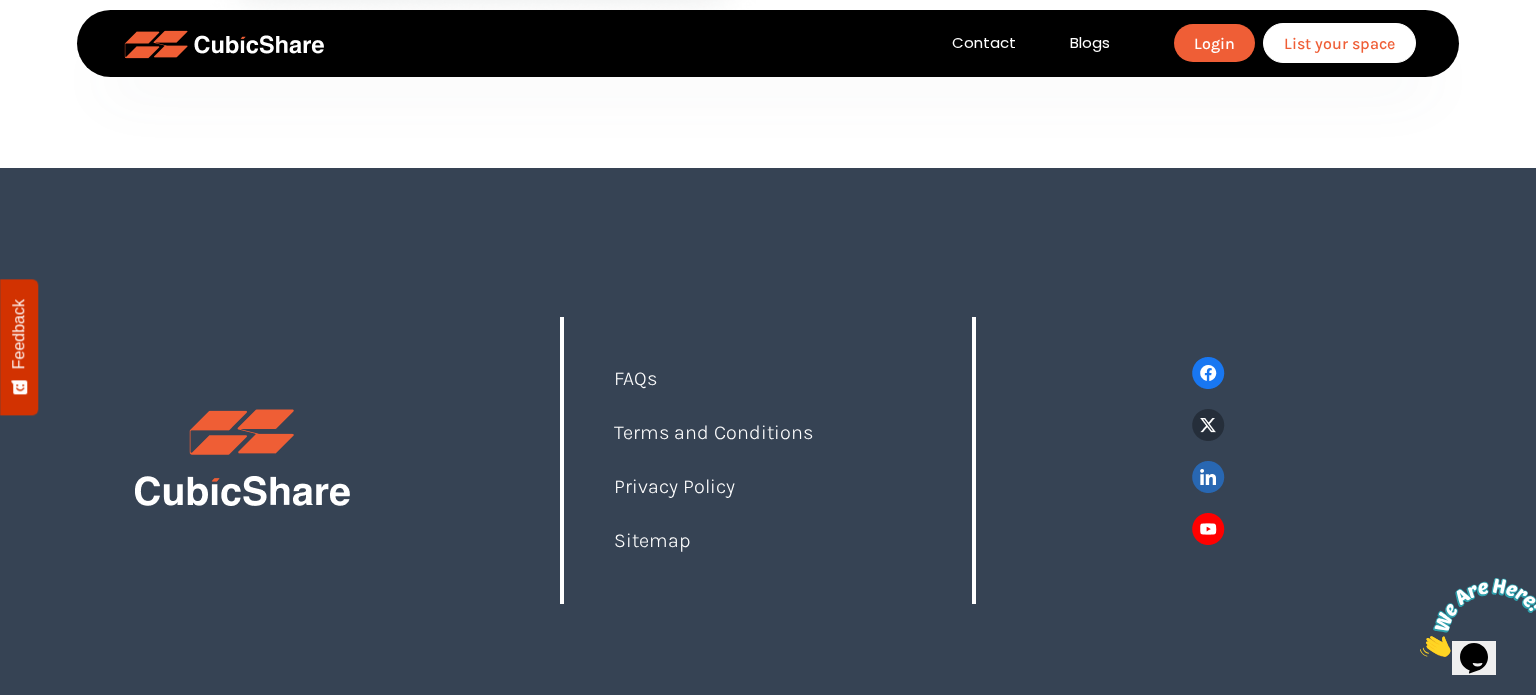scroll, scrollTop: 7538, scrollLeft: 0, axis: vertical 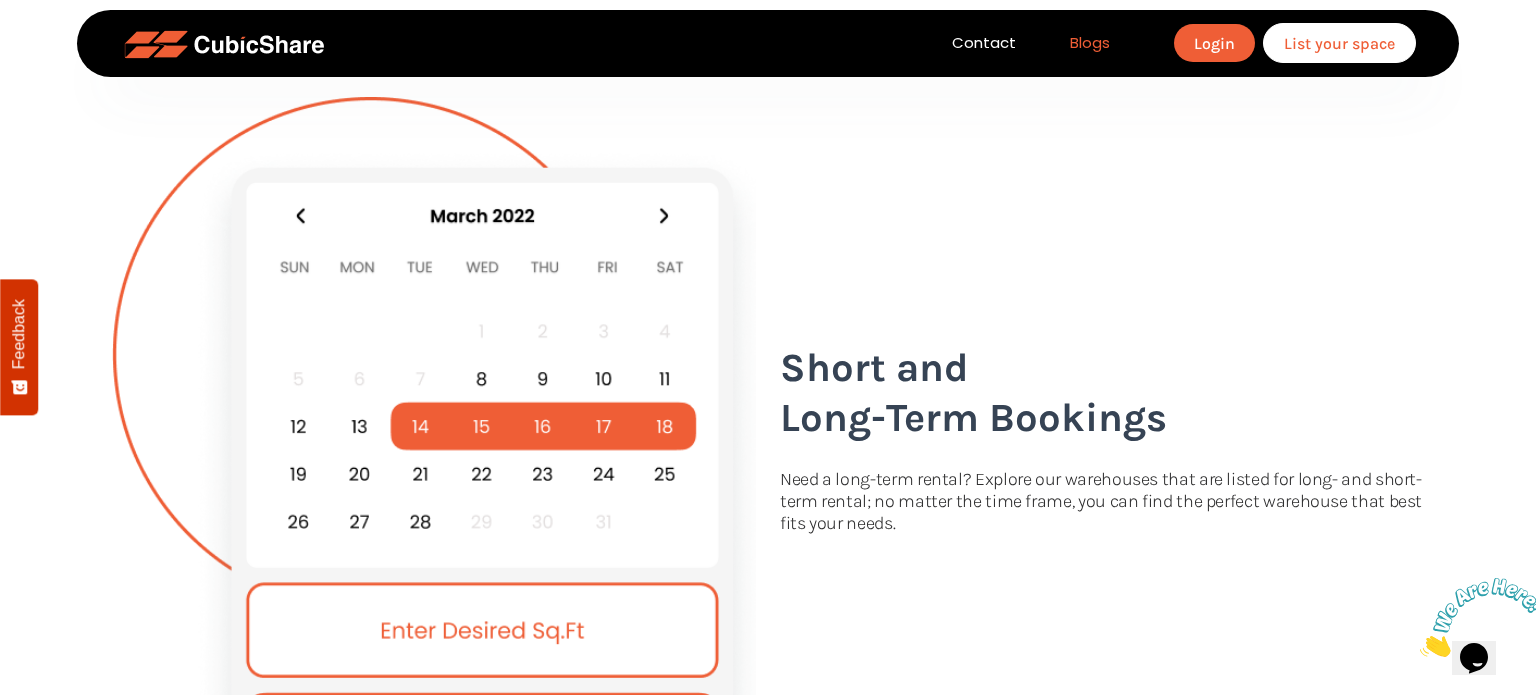 click on "Blogs" at bounding box center [1090, 43] 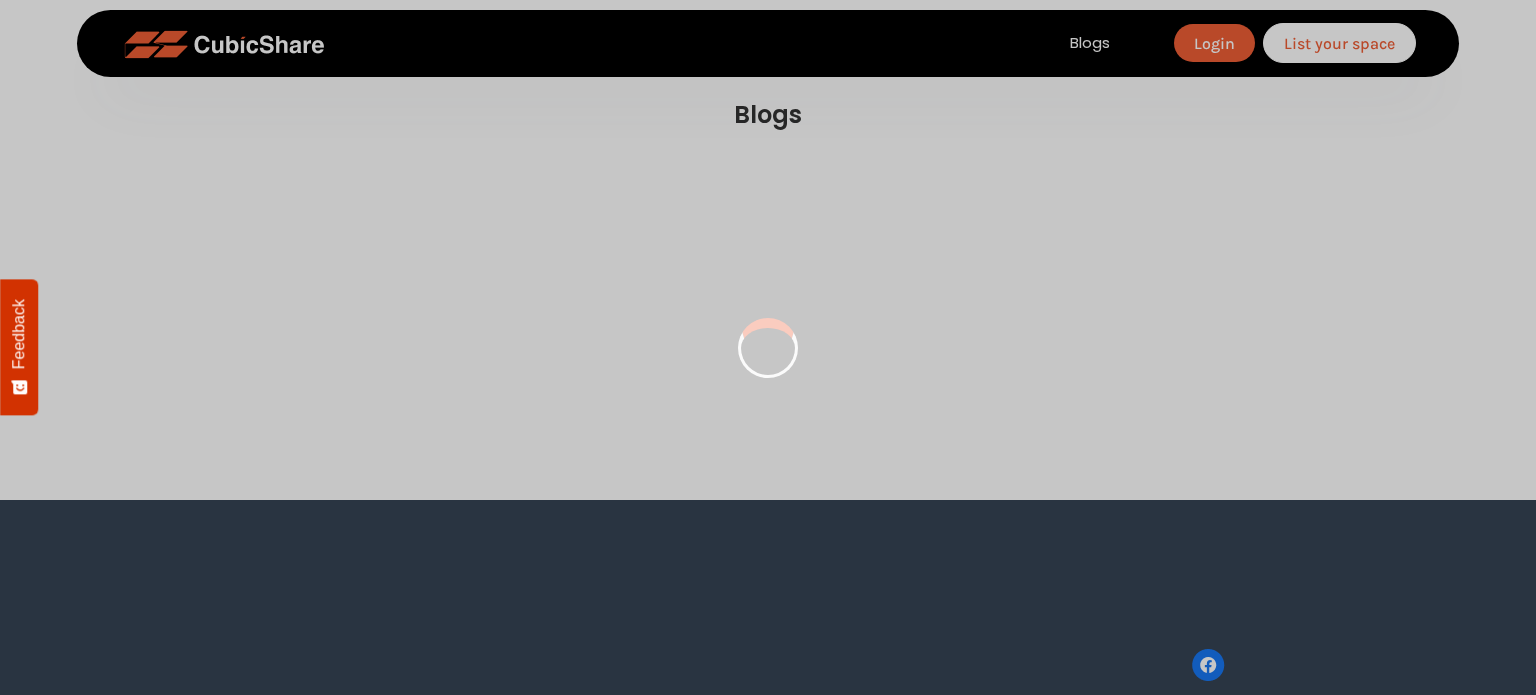 scroll, scrollTop: 0, scrollLeft: 0, axis: both 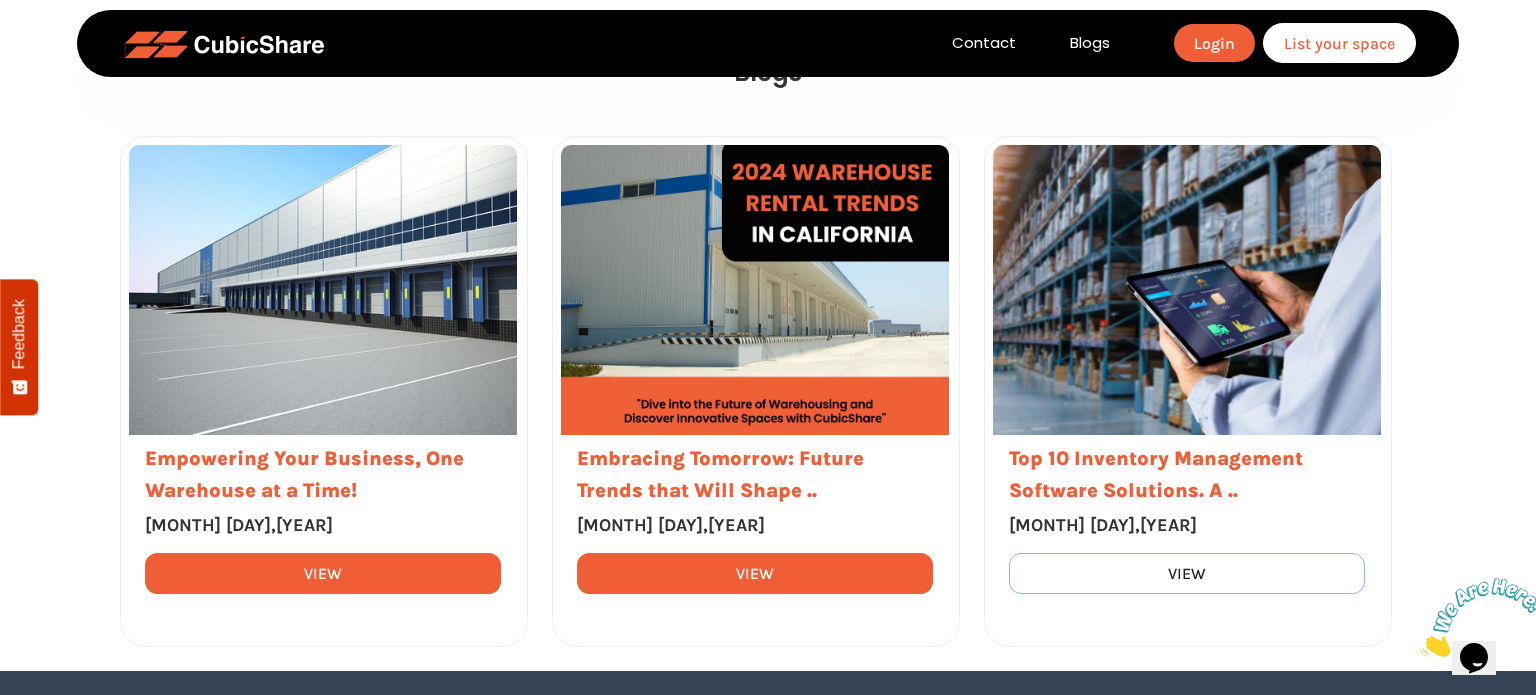 click on "View" at bounding box center (1187, 573) 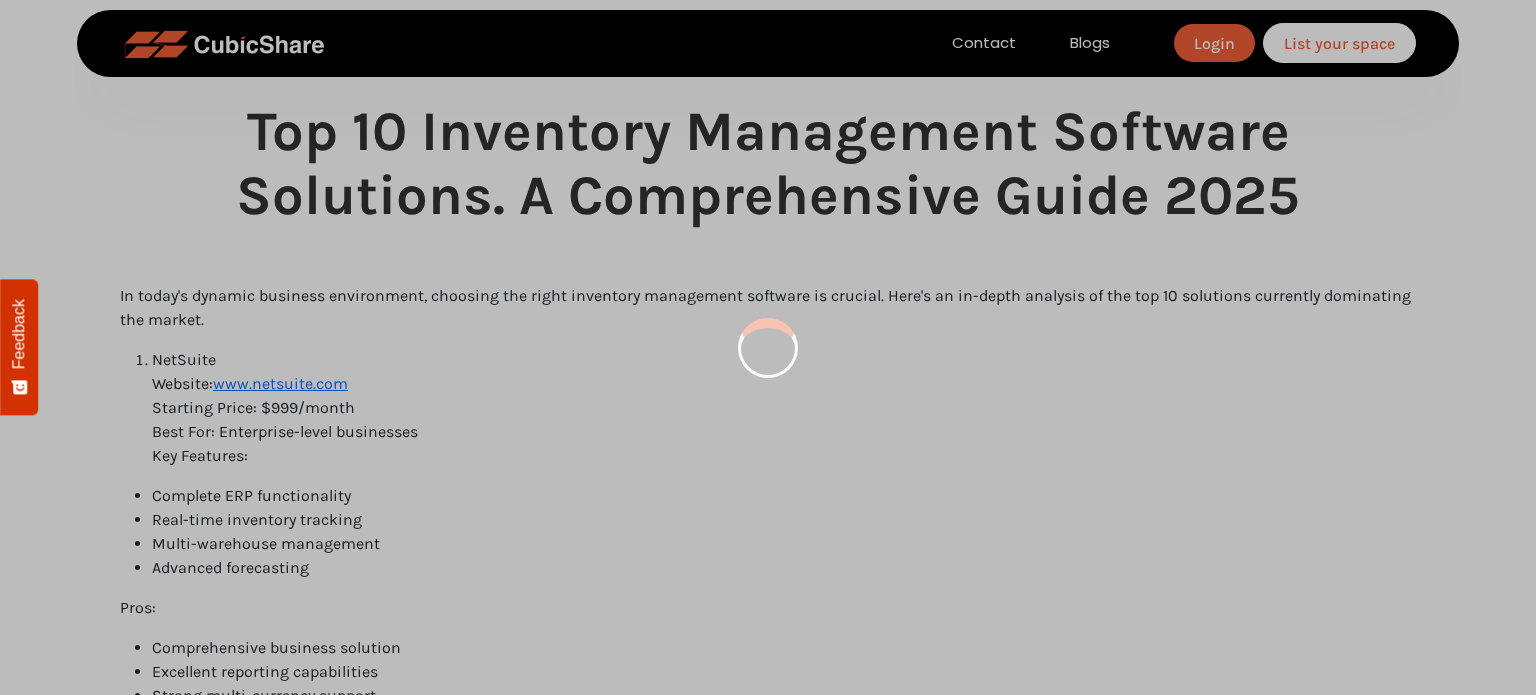 scroll, scrollTop: 0, scrollLeft: 0, axis: both 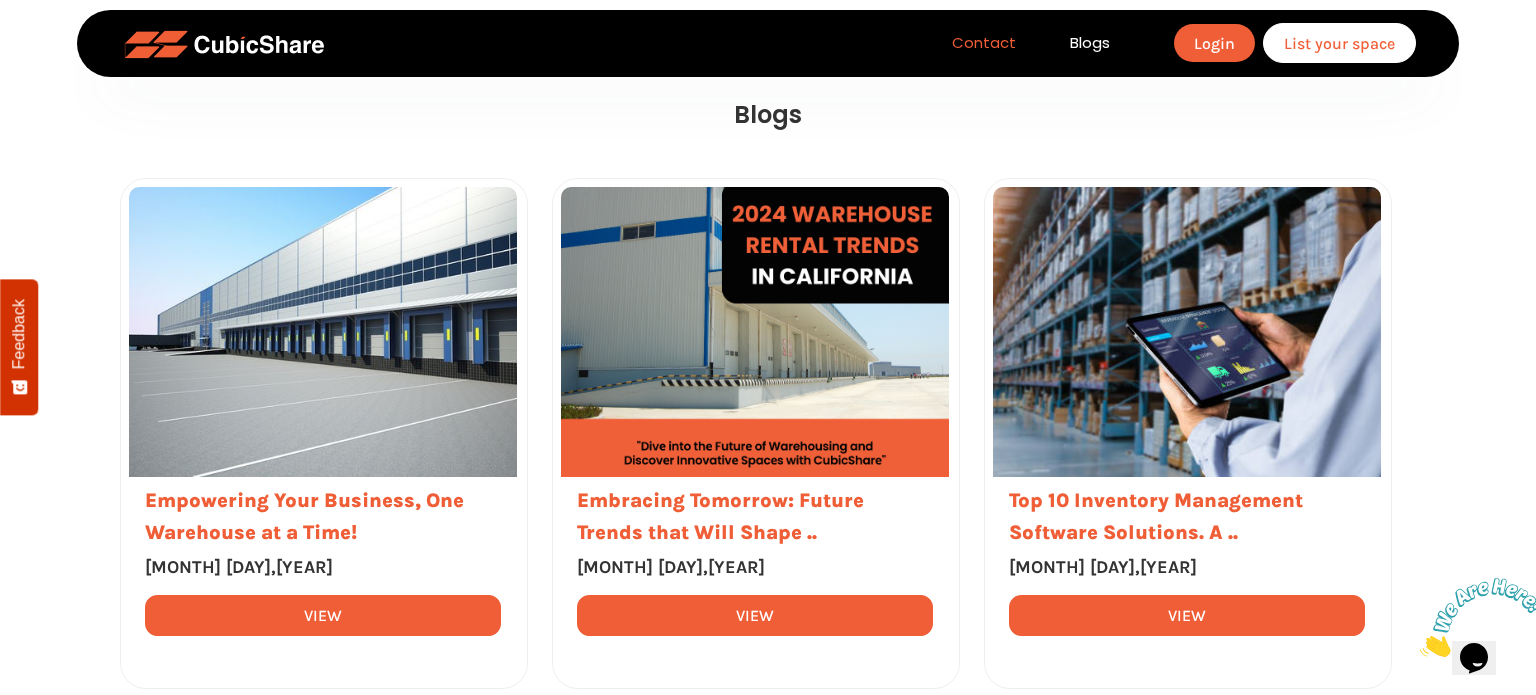 click on "Contact" at bounding box center [984, 43] 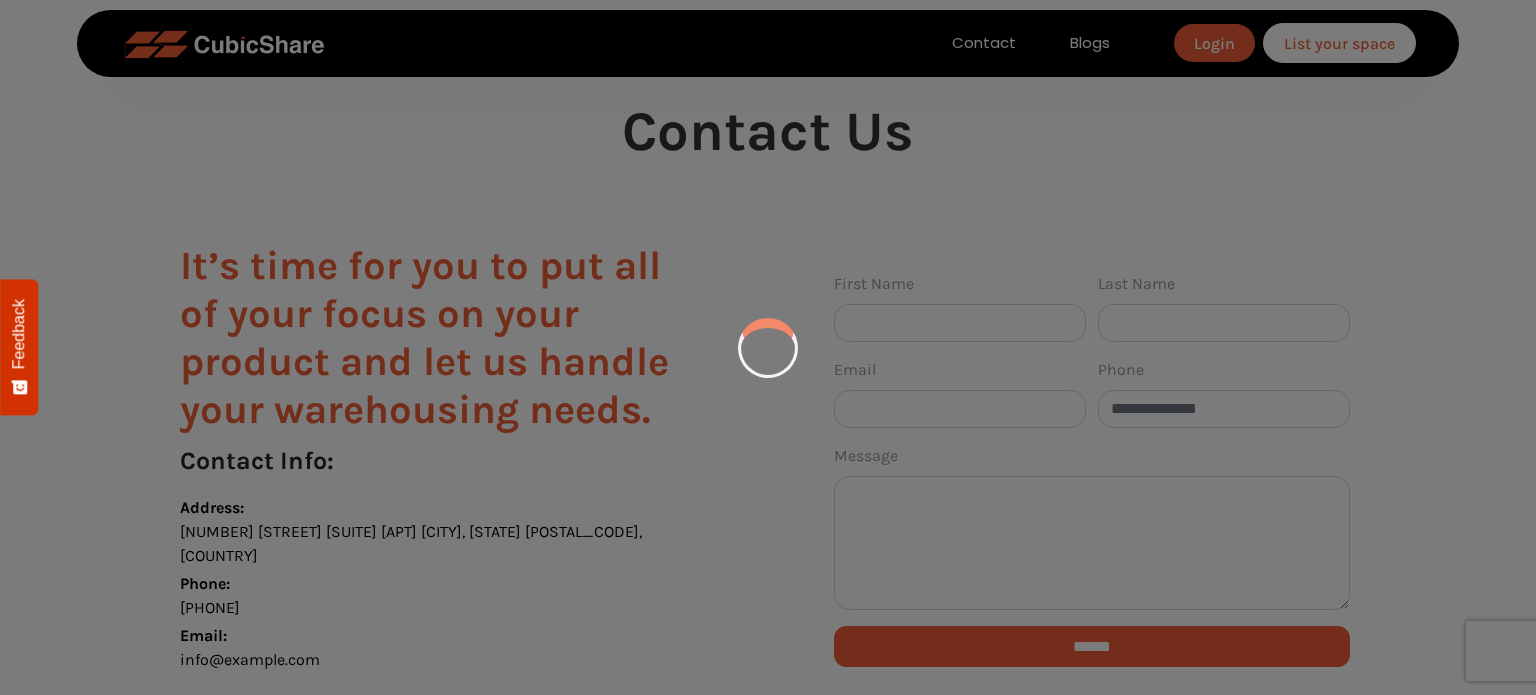 scroll, scrollTop: 0, scrollLeft: 0, axis: both 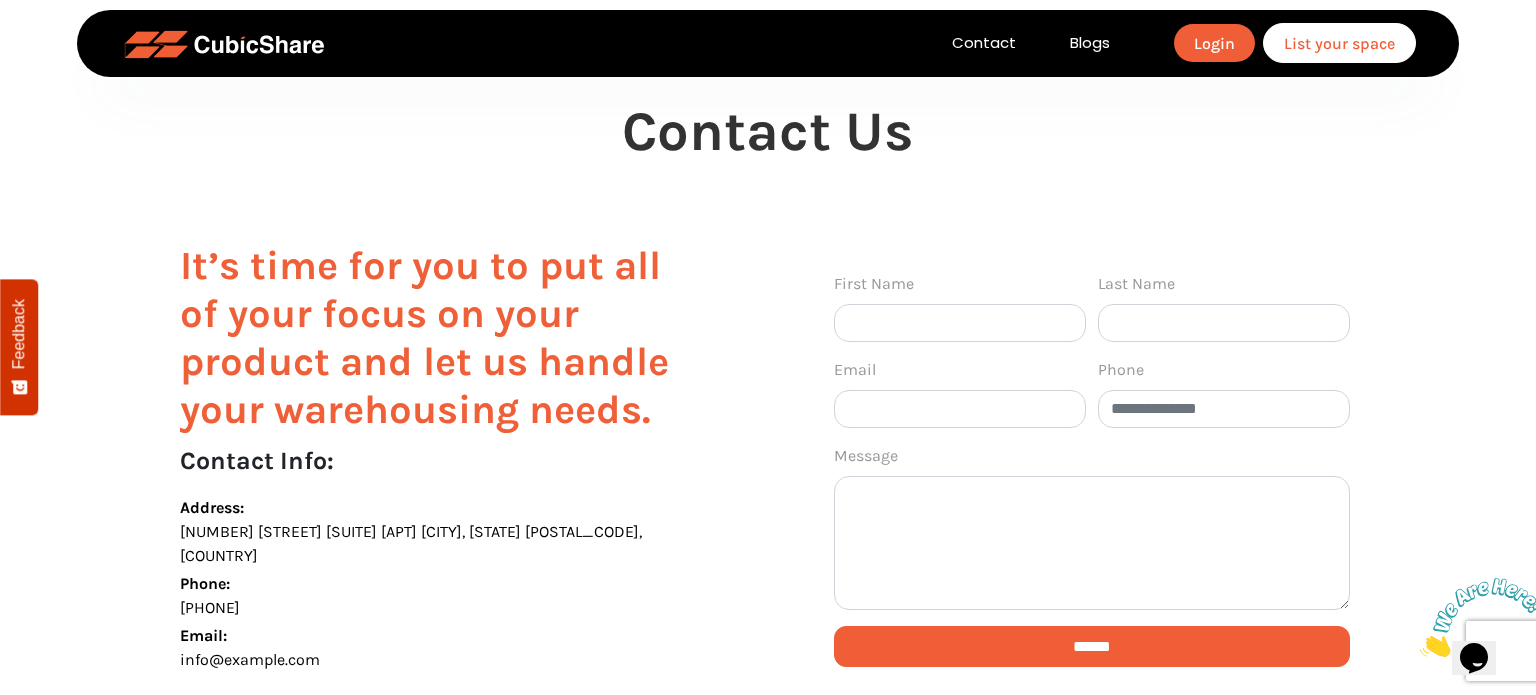 click at bounding box center [224, 44] 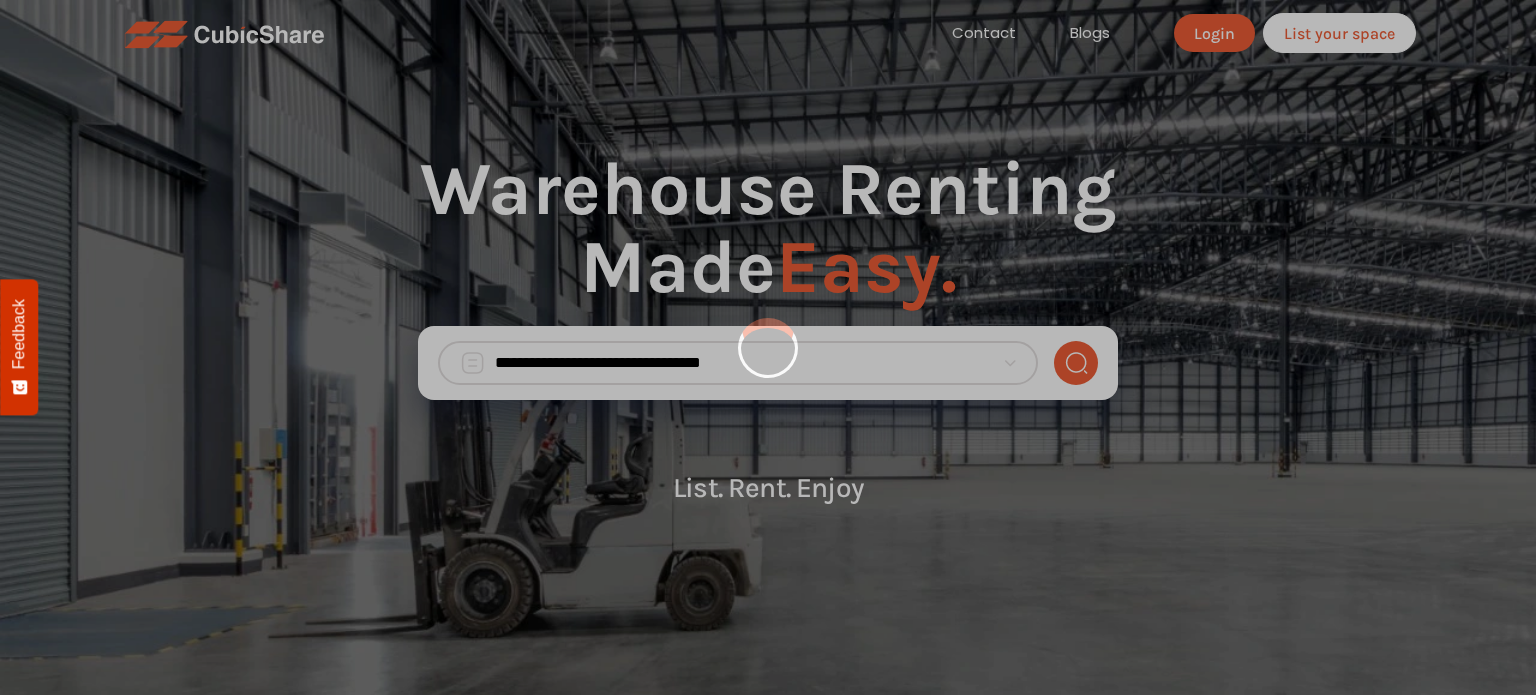 scroll, scrollTop: 0, scrollLeft: 0, axis: both 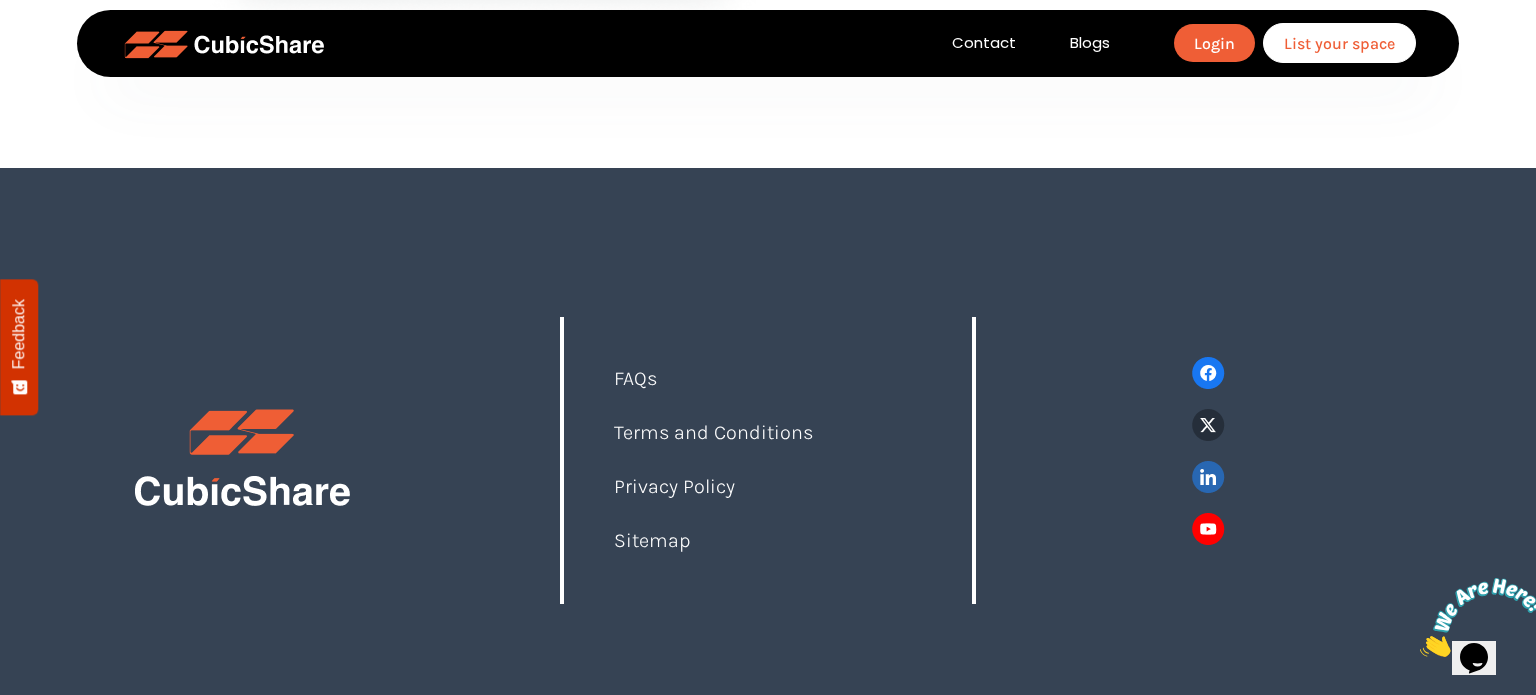 click at bounding box center (1482, 617) 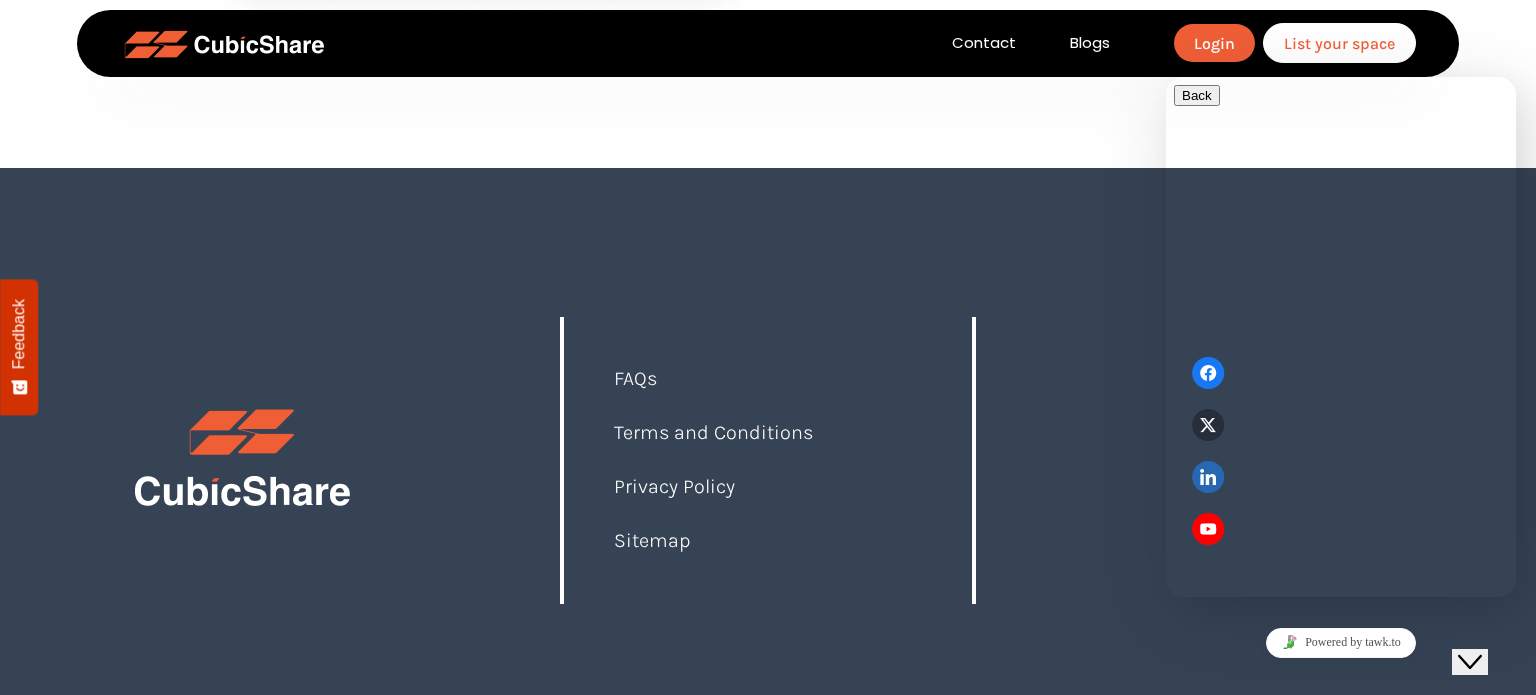 click on "Powered by tawk.to" at bounding box center (1341, 643) 